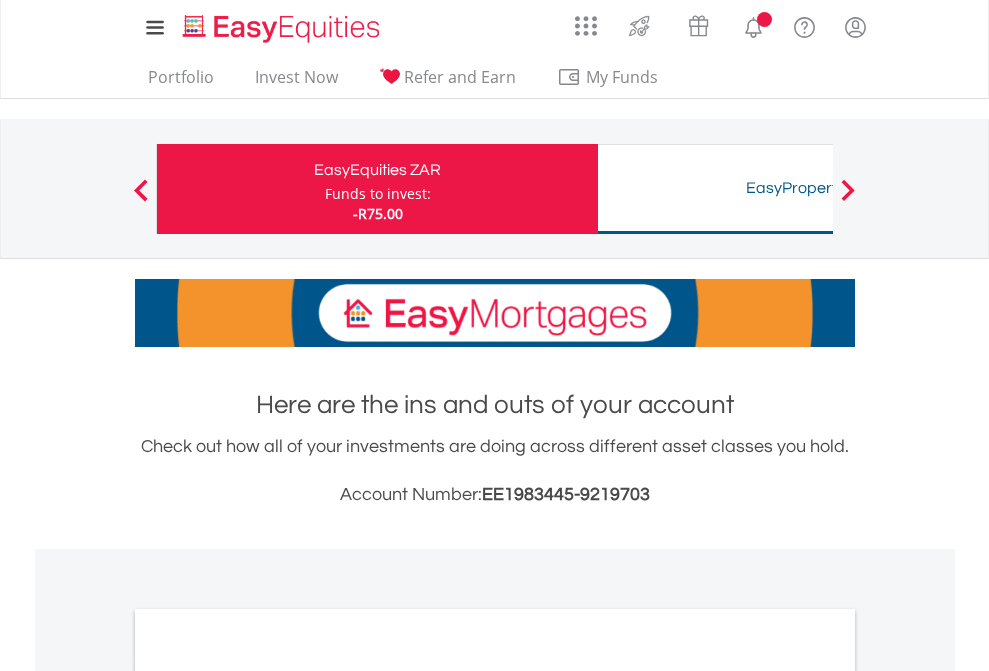 scroll, scrollTop: 0, scrollLeft: 0, axis: both 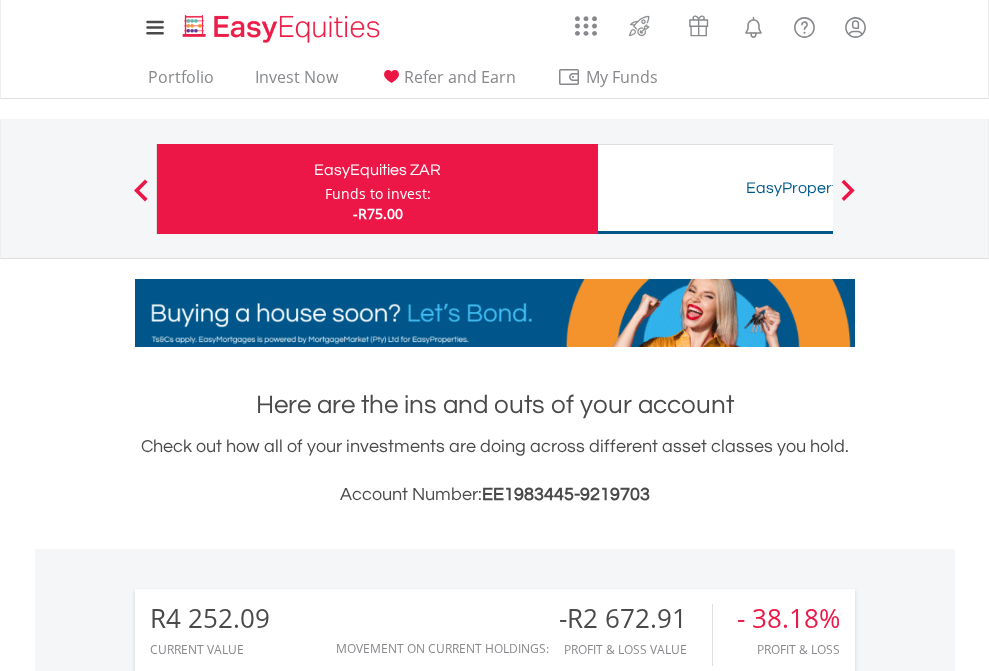 click on "Funds to invest:" at bounding box center (378, 194) 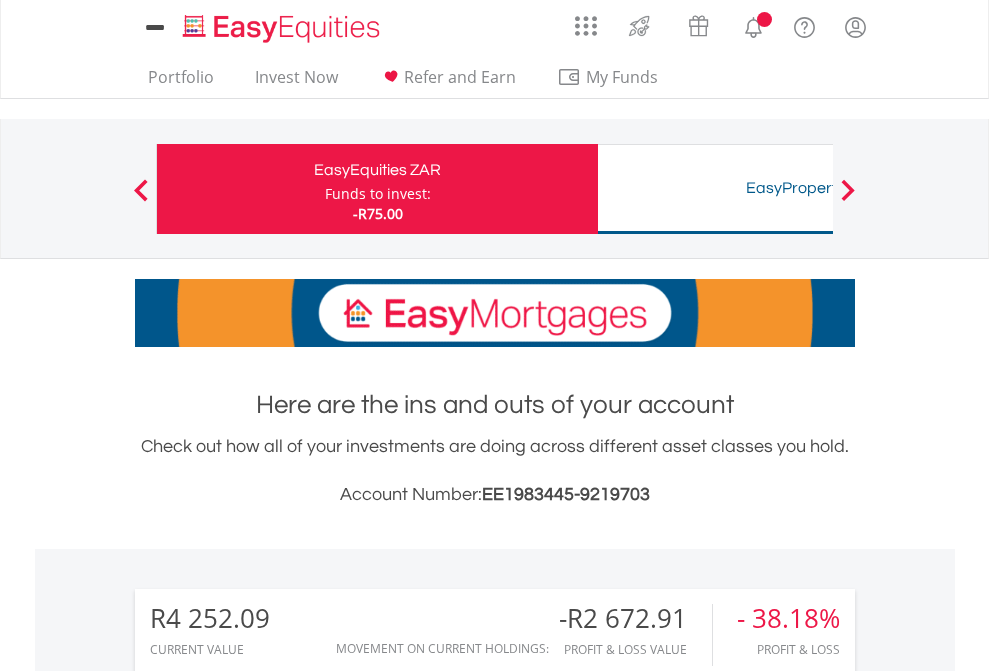 scroll, scrollTop: 0, scrollLeft: 0, axis: both 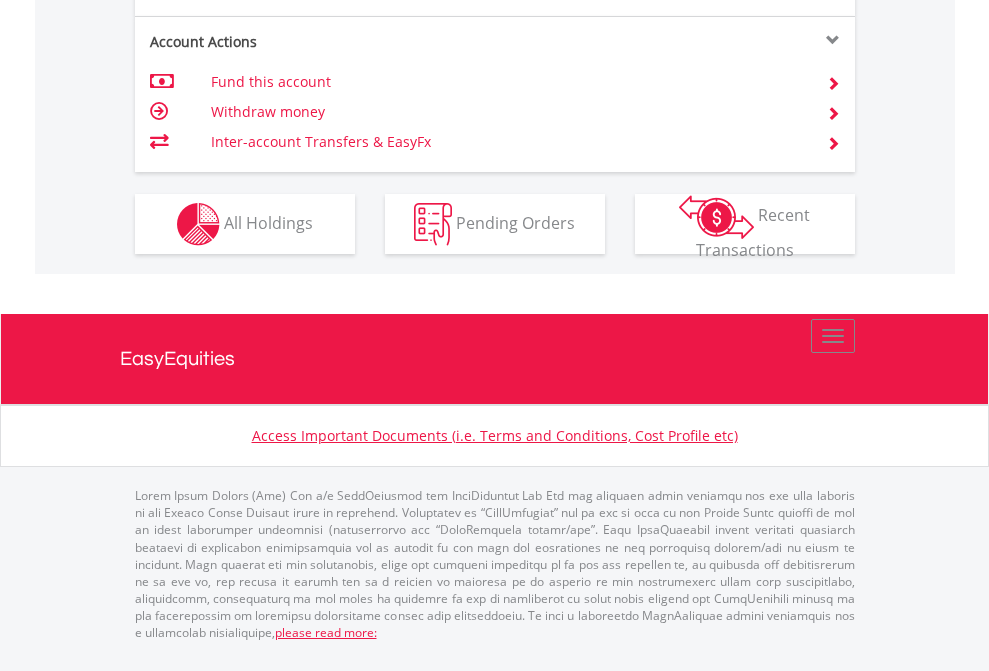 click on "Investment types" at bounding box center (706, -337) 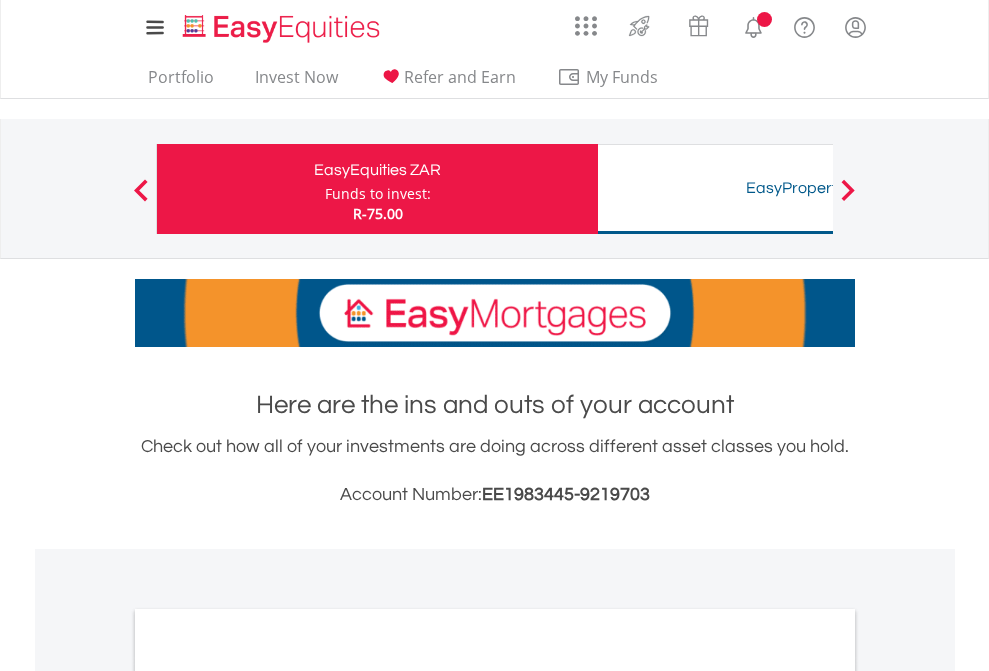 scroll, scrollTop: 0, scrollLeft: 0, axis: both 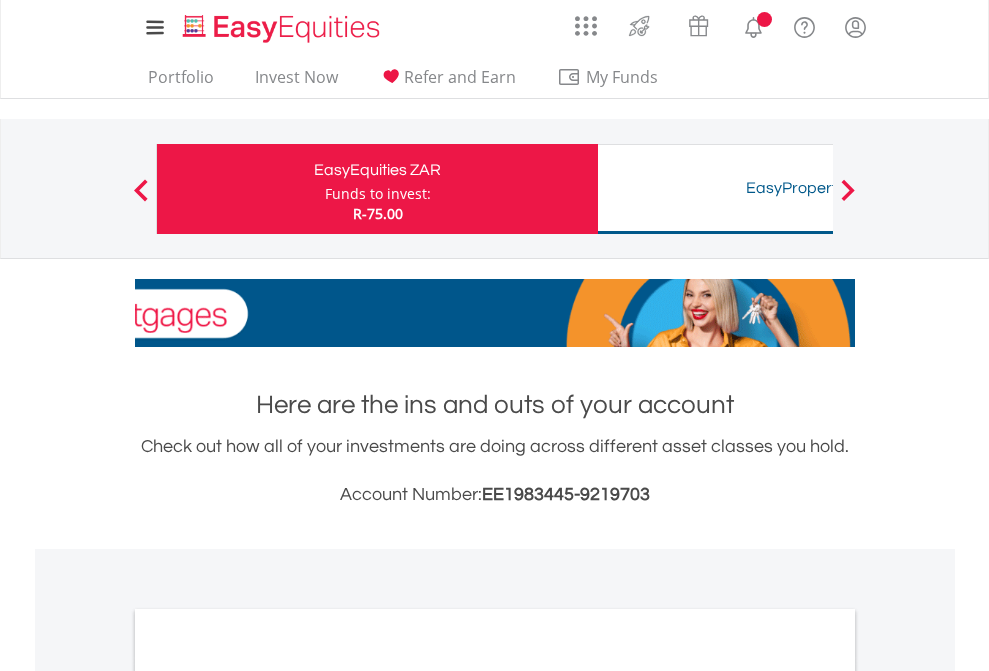 click on "All Holdings" at bounding box center (268, 1096) 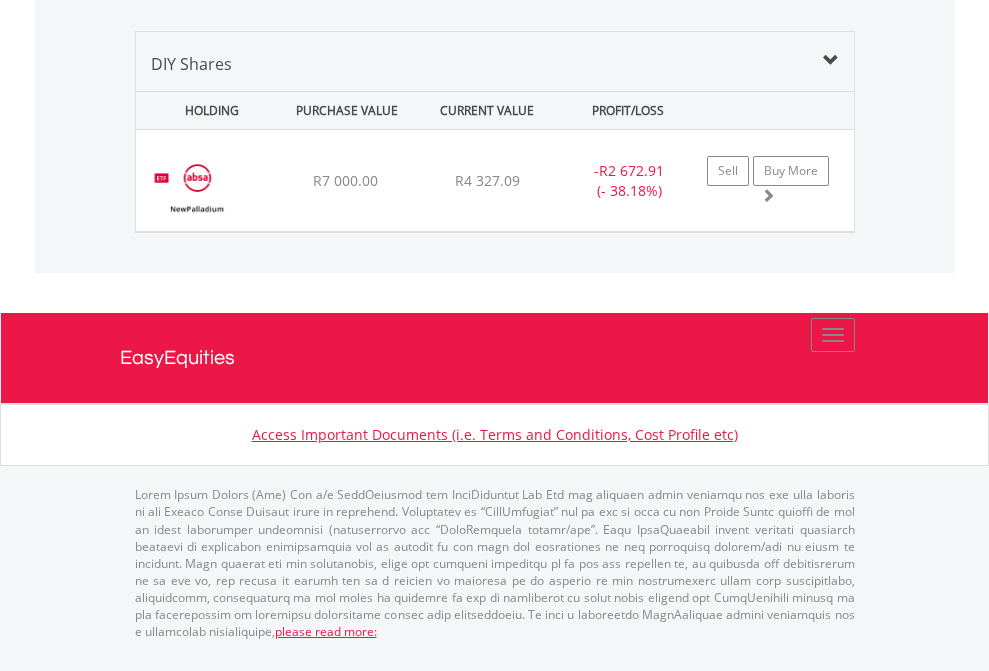 scroll, scrollTop: 2225, scrollLeft: 0, axis: vertical 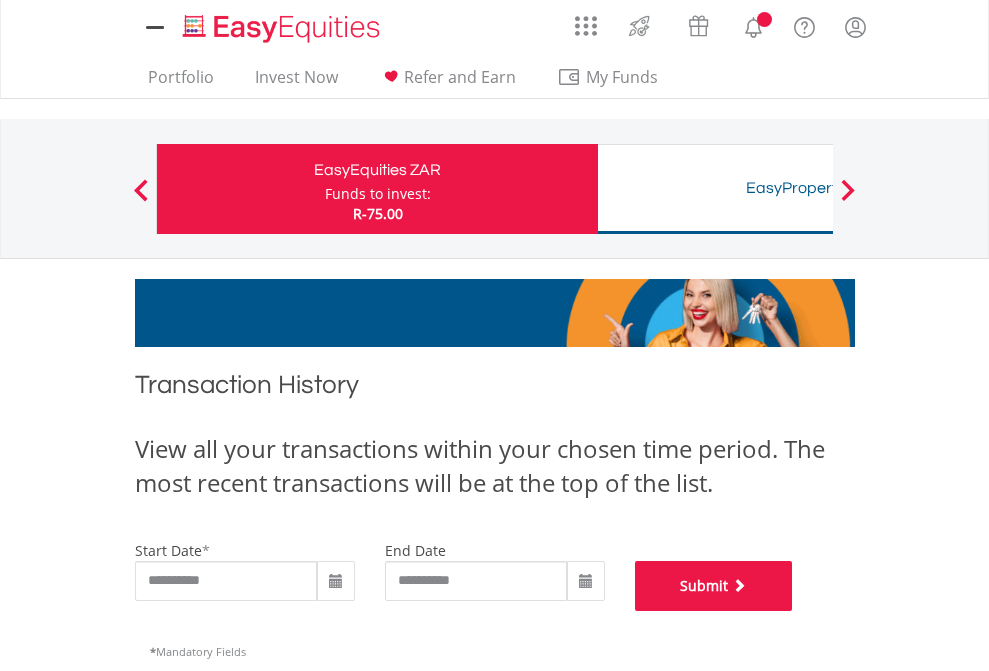 click on "Submit" at bounding box center (714, 586) 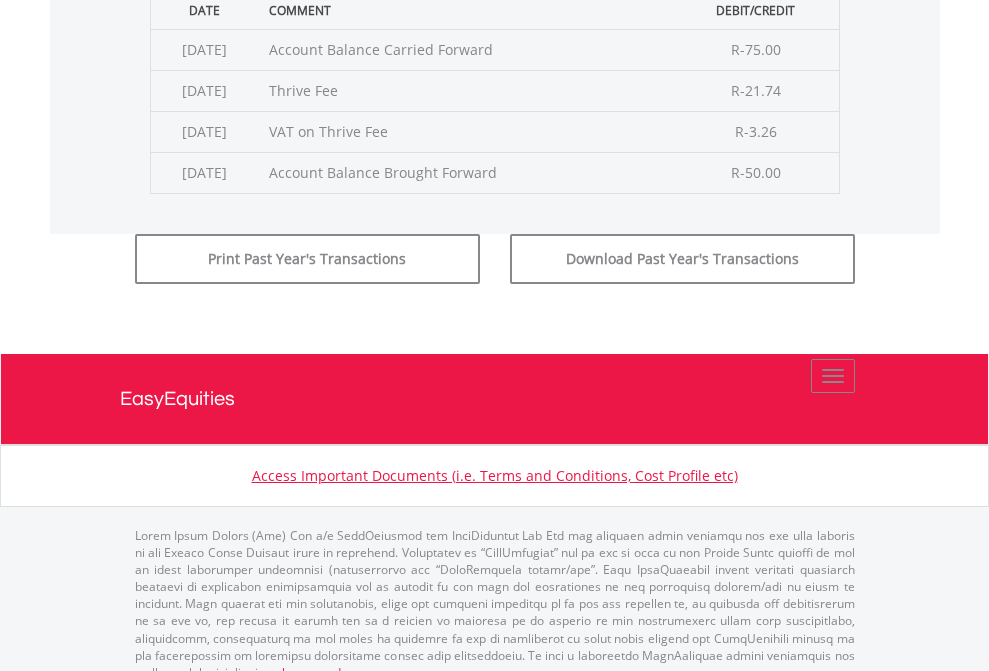 scroll, scrollTop: 811, scrollLeft: 0, axis: vertical 